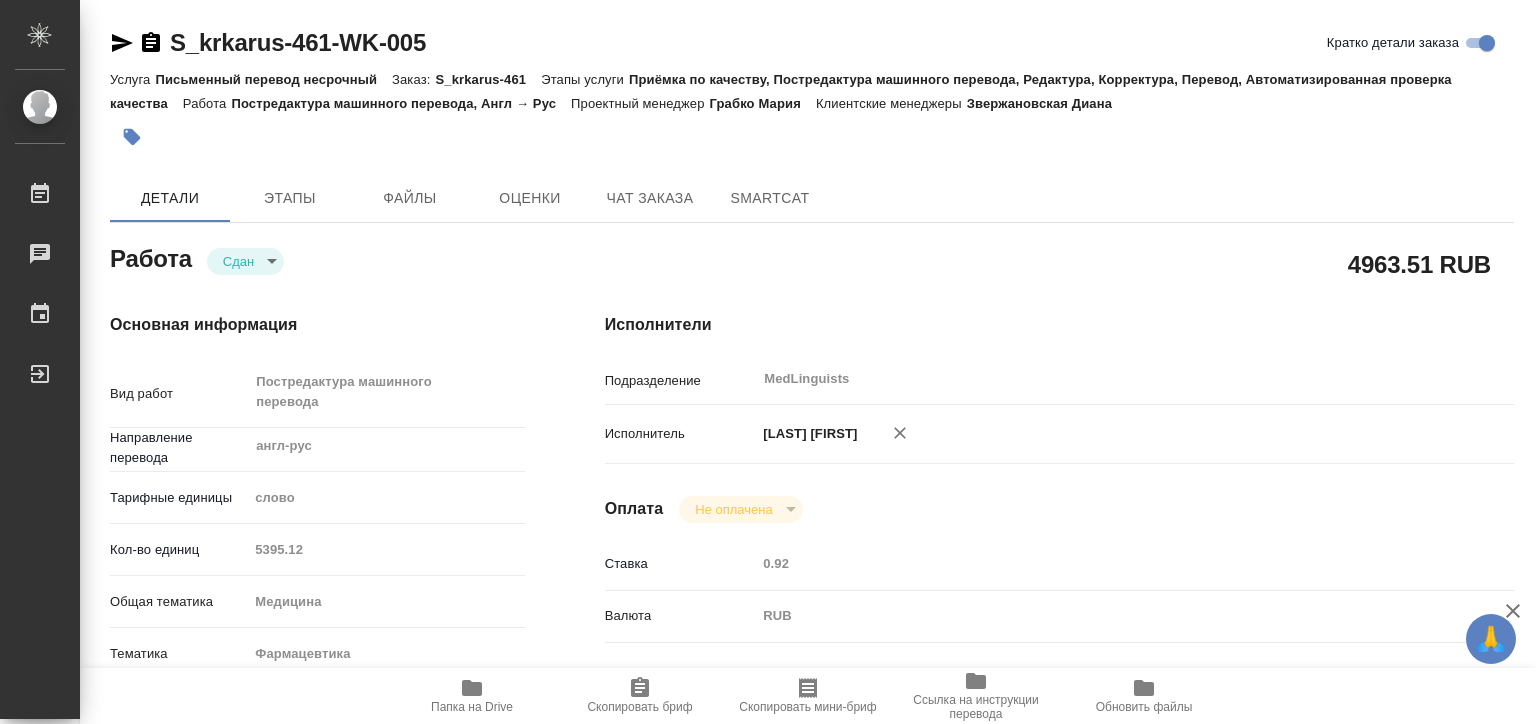 type on "x" 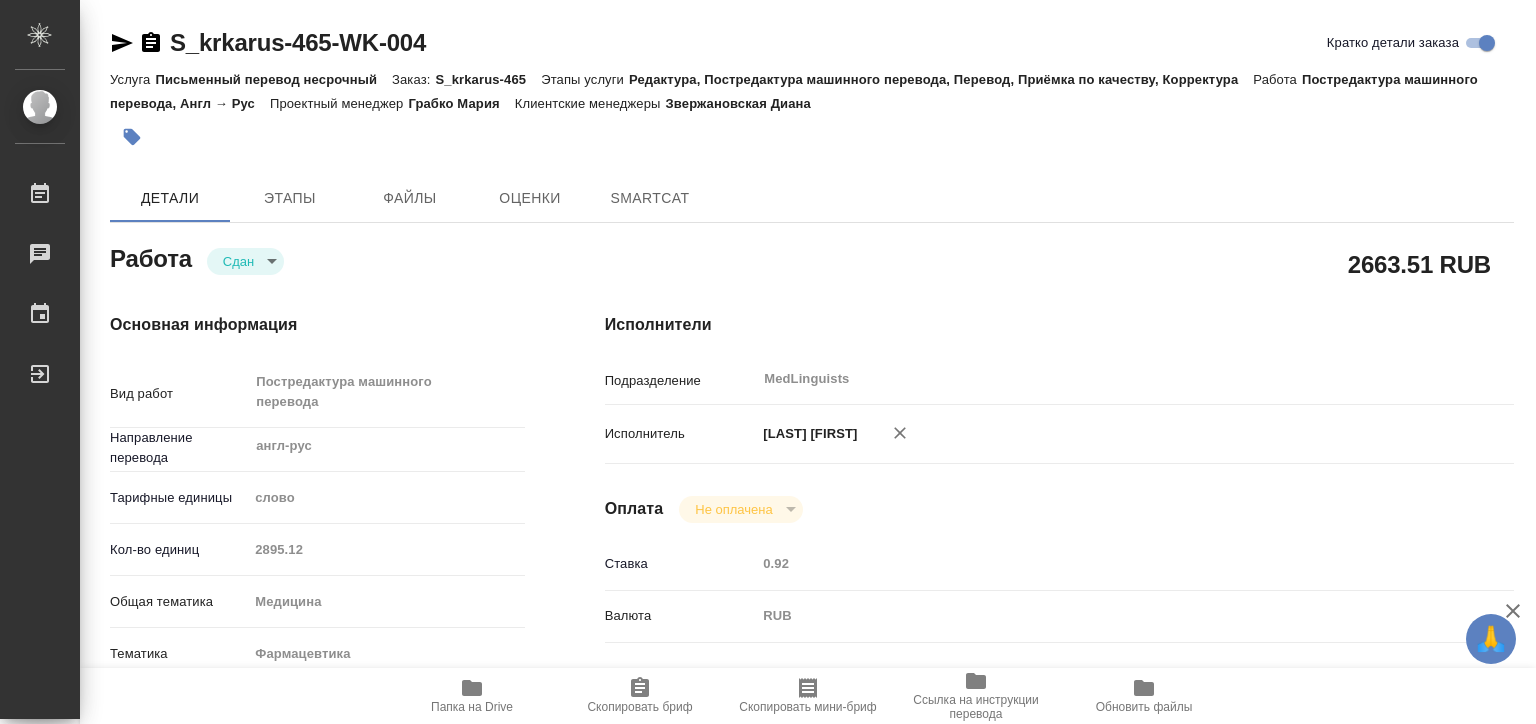type on "x" 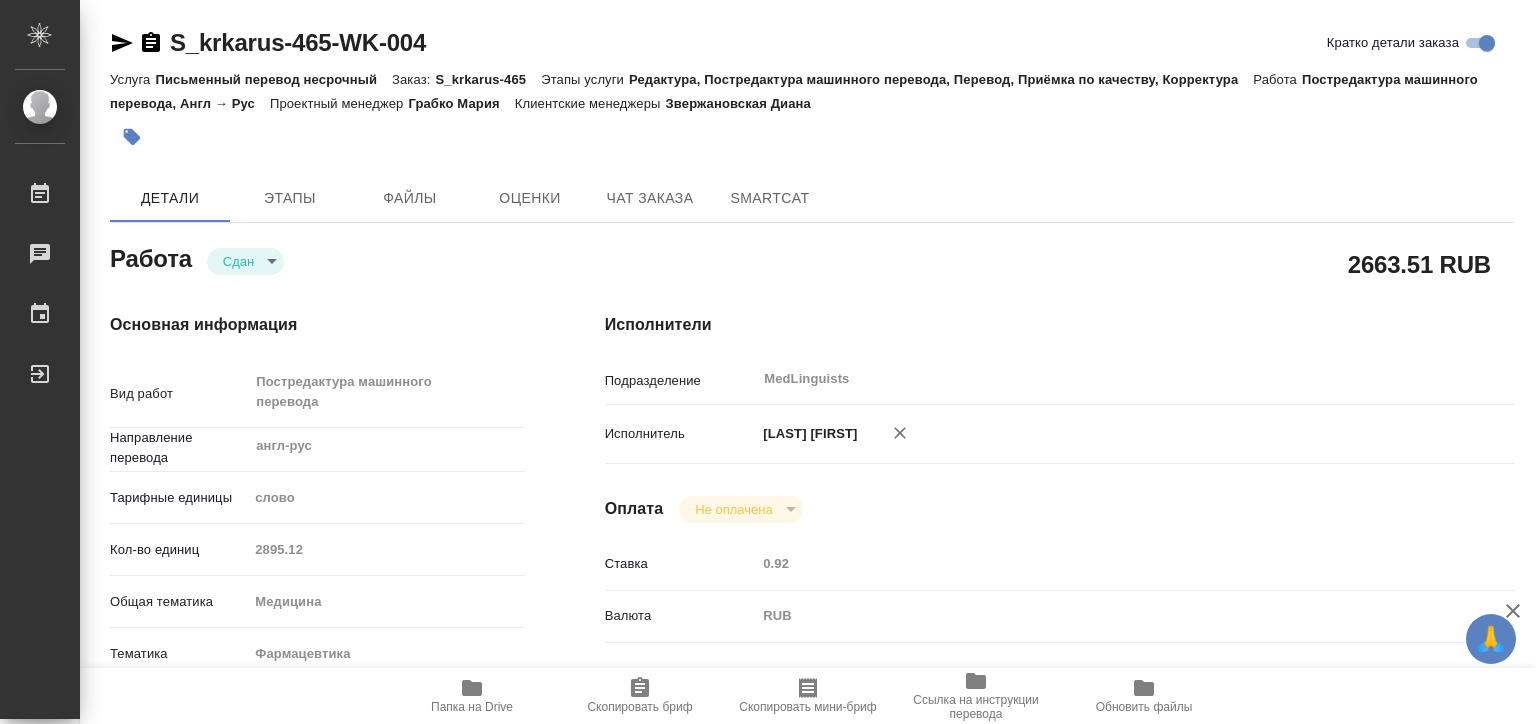 scroll, scrollTop: 0, scrollLeft: 0, axis: both 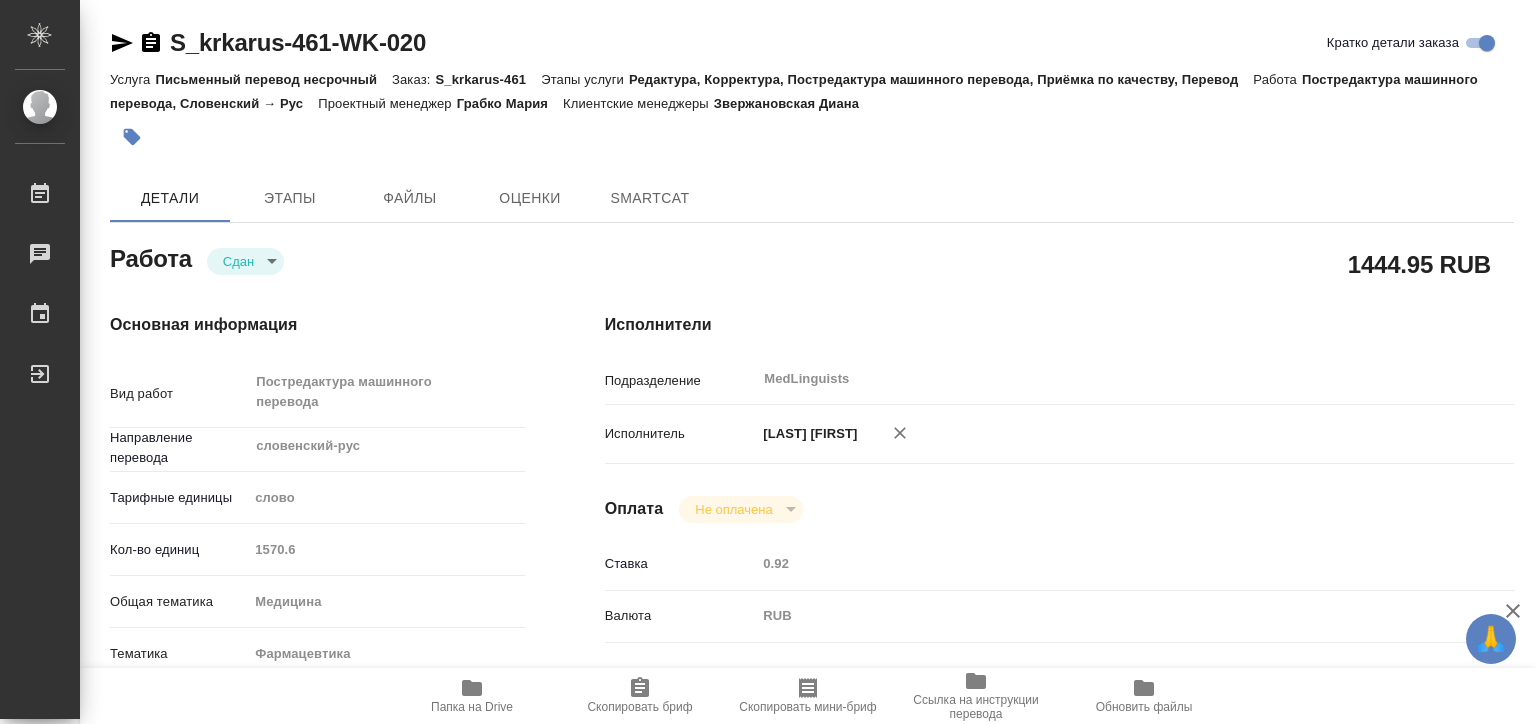 type on "x" 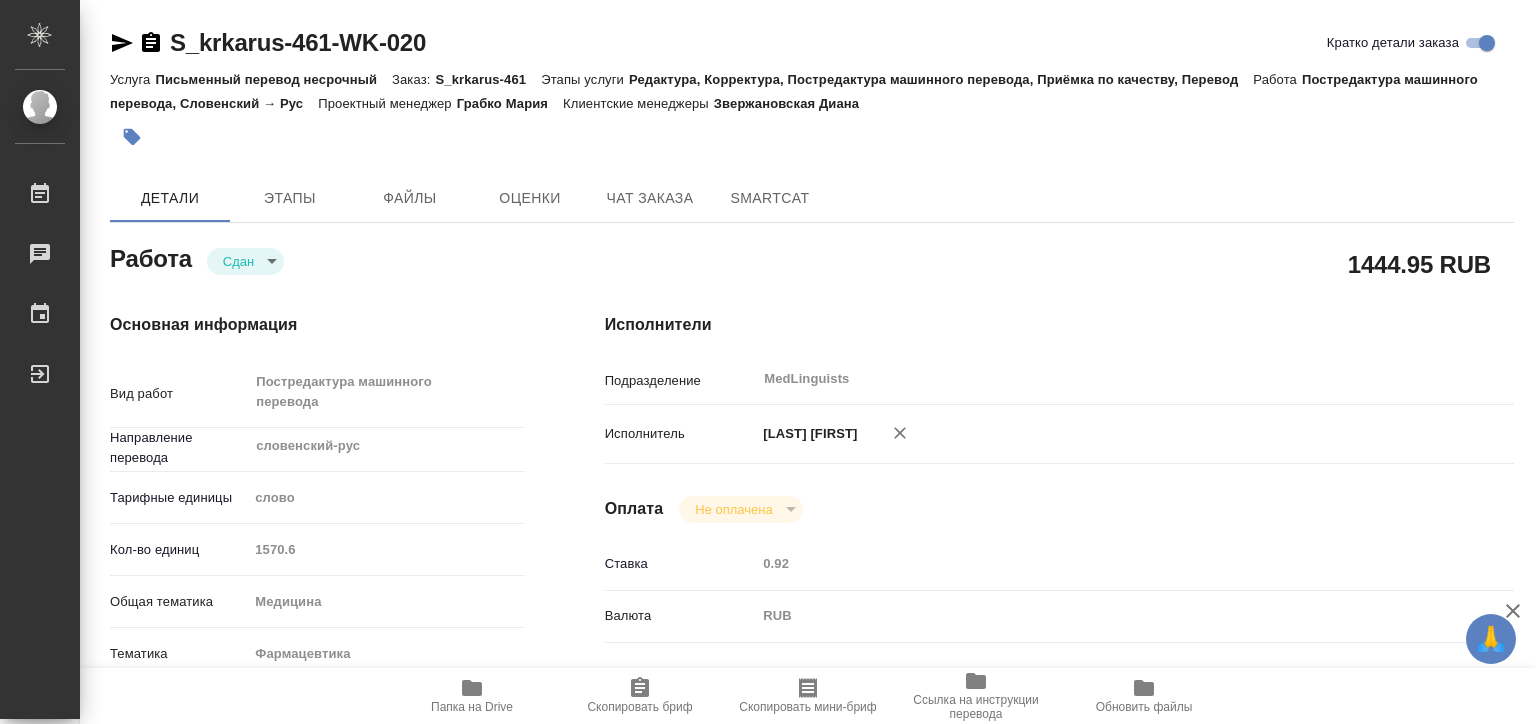 type on "x" 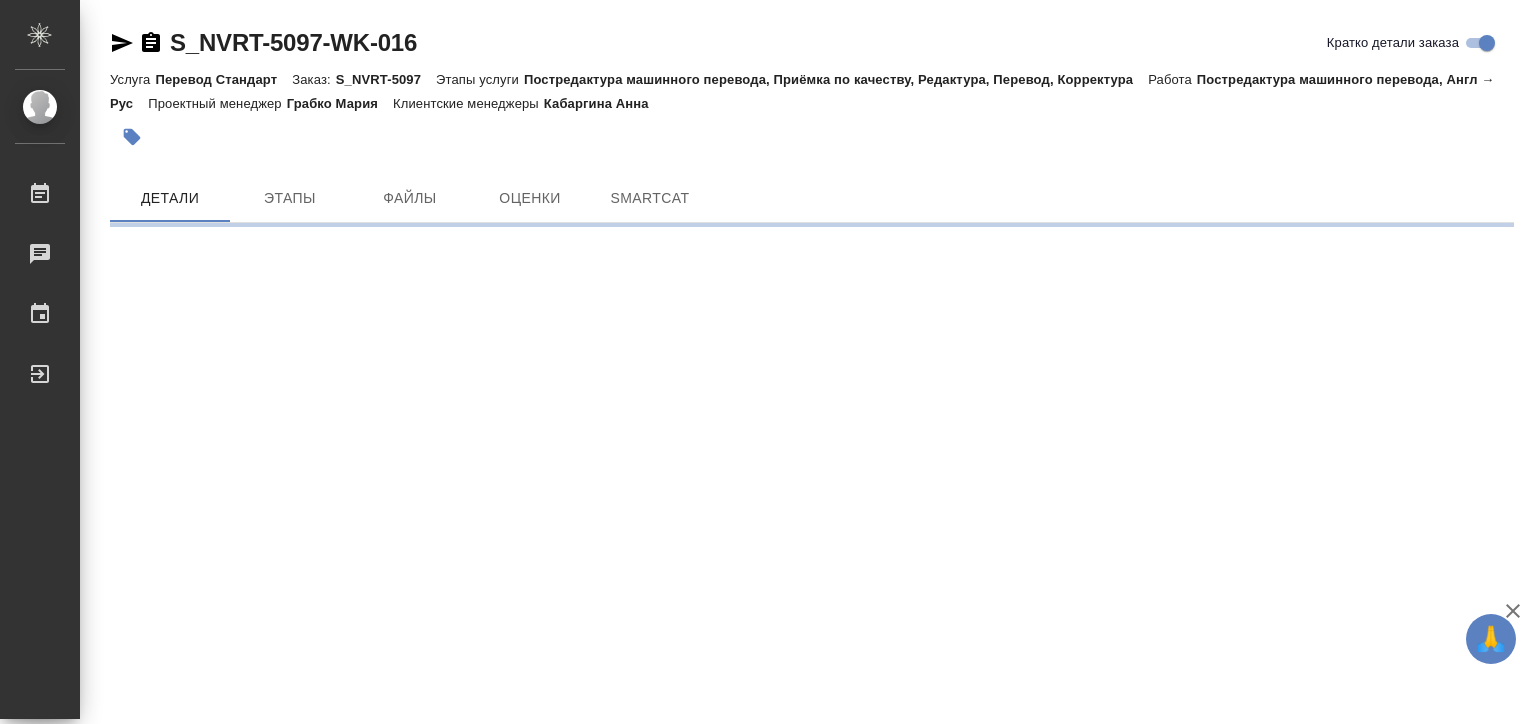 scroll, scrollTop: 0, scrollLeft: 0, axis: both 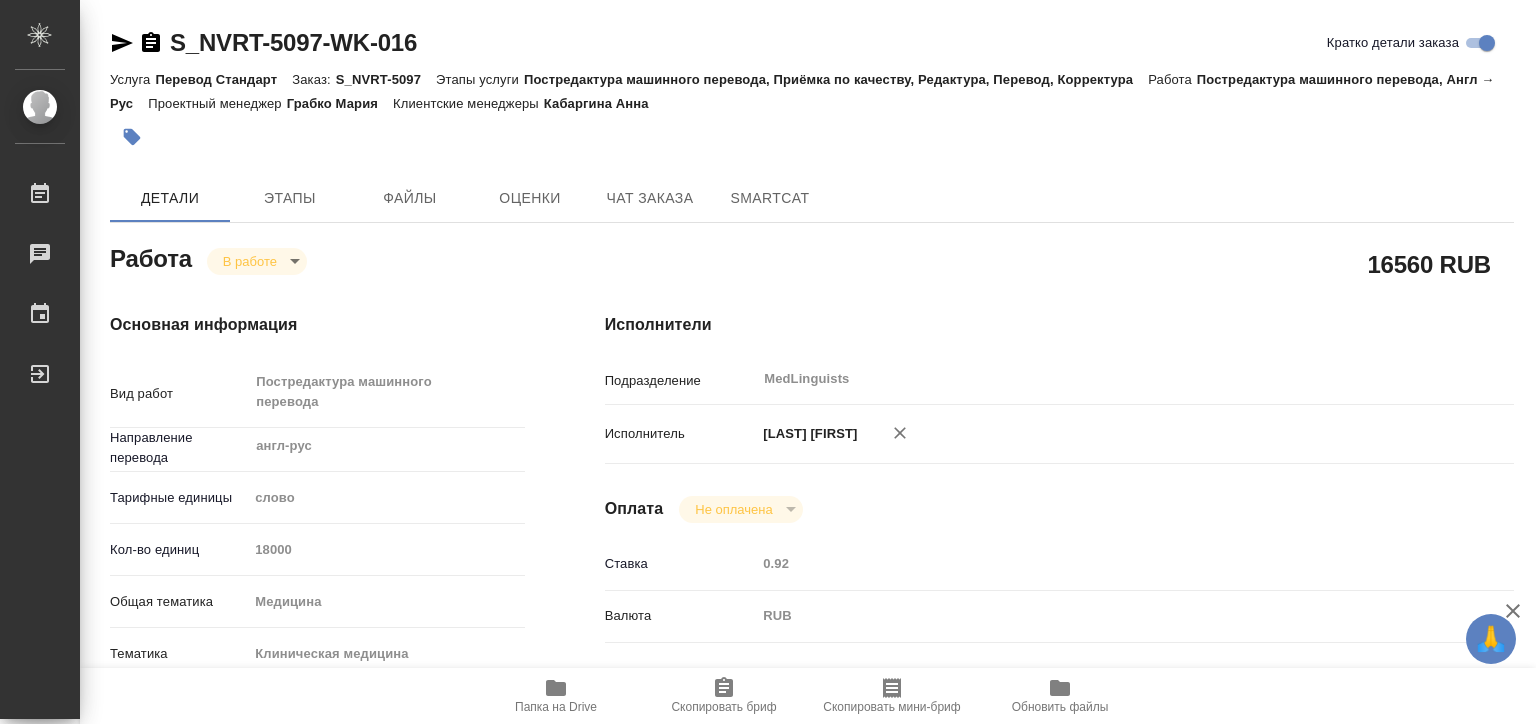 type on "x" 